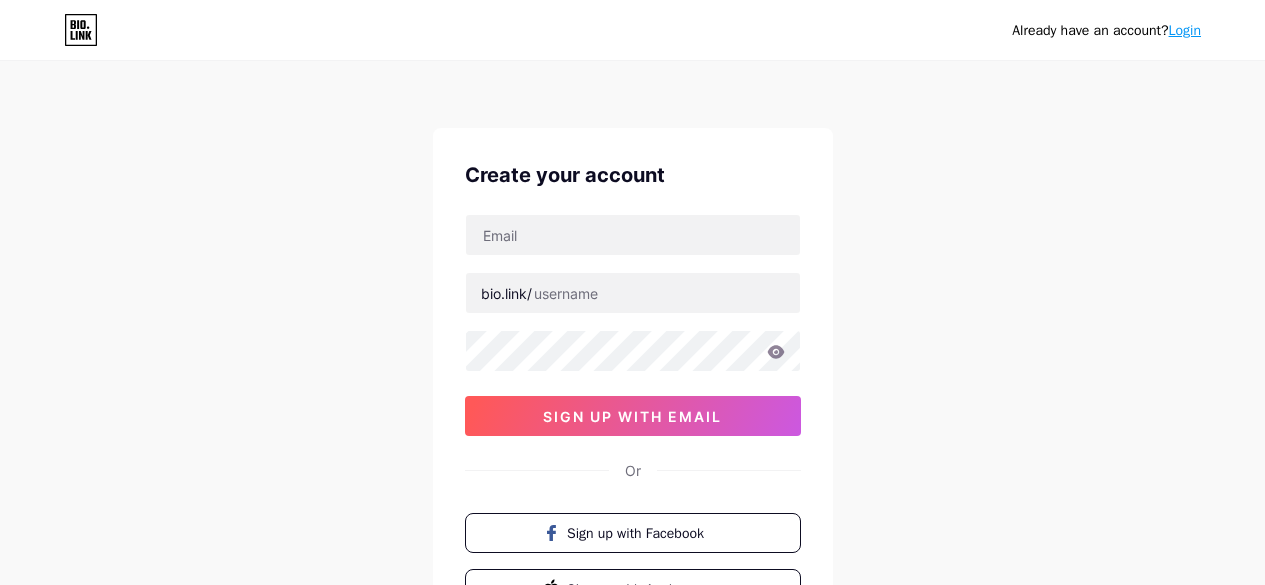 scroll, scrollTop: 178, scrollLeft: 0, axis: vertical 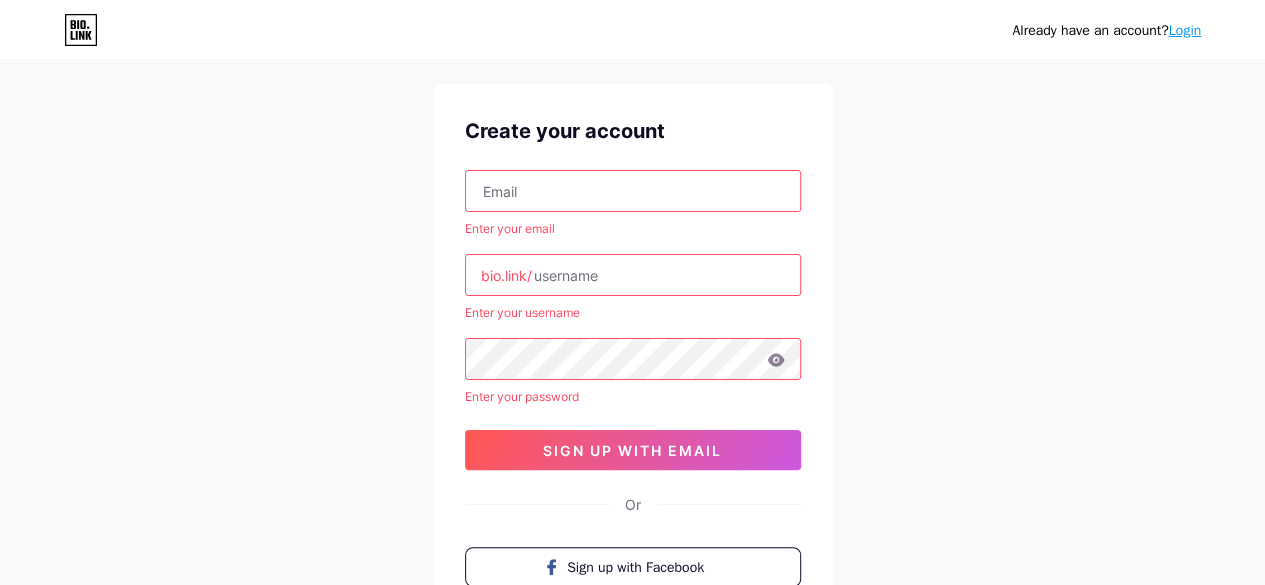 click at bounding box center [633, 191] 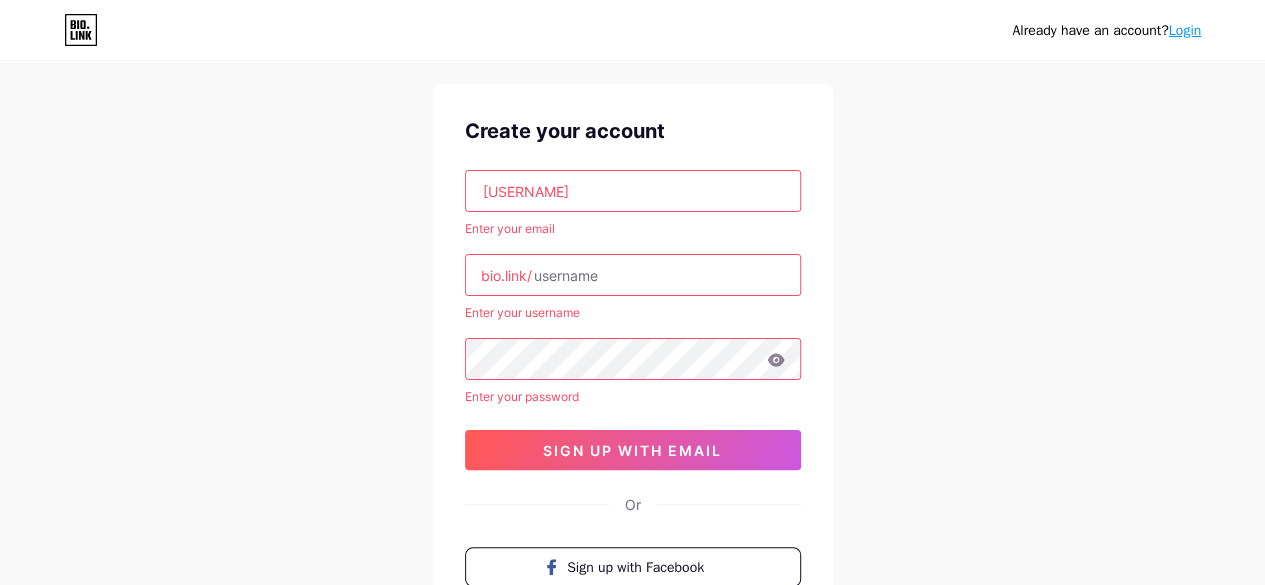 click on "[USERNAME]" at bounding box center [633, 191] 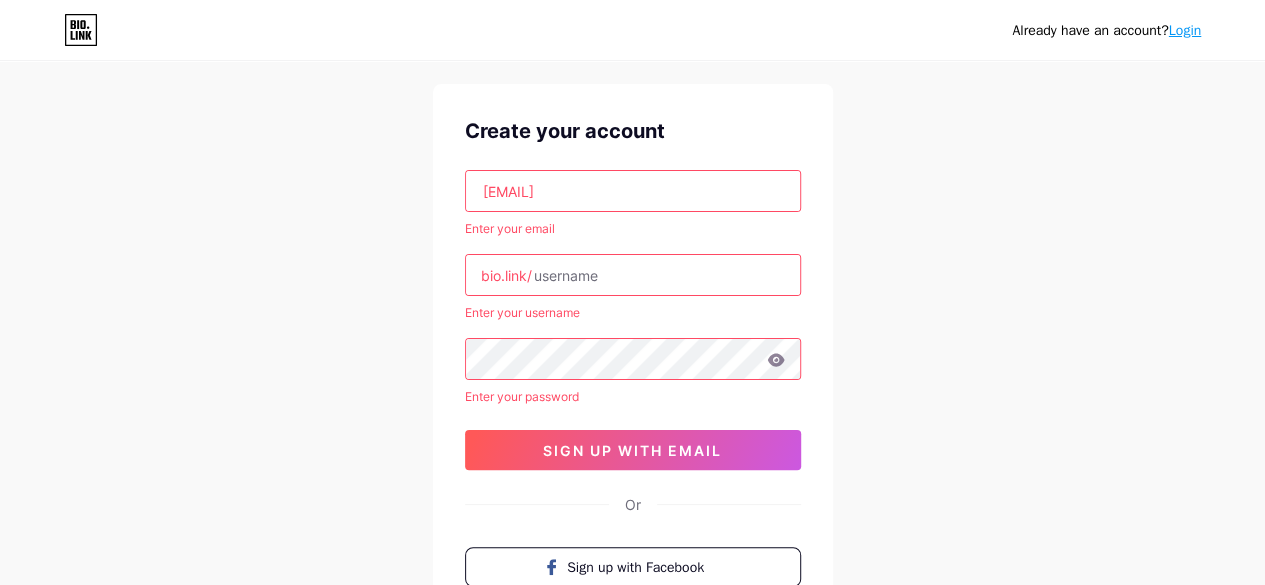 click at bounding box center [633, 275] 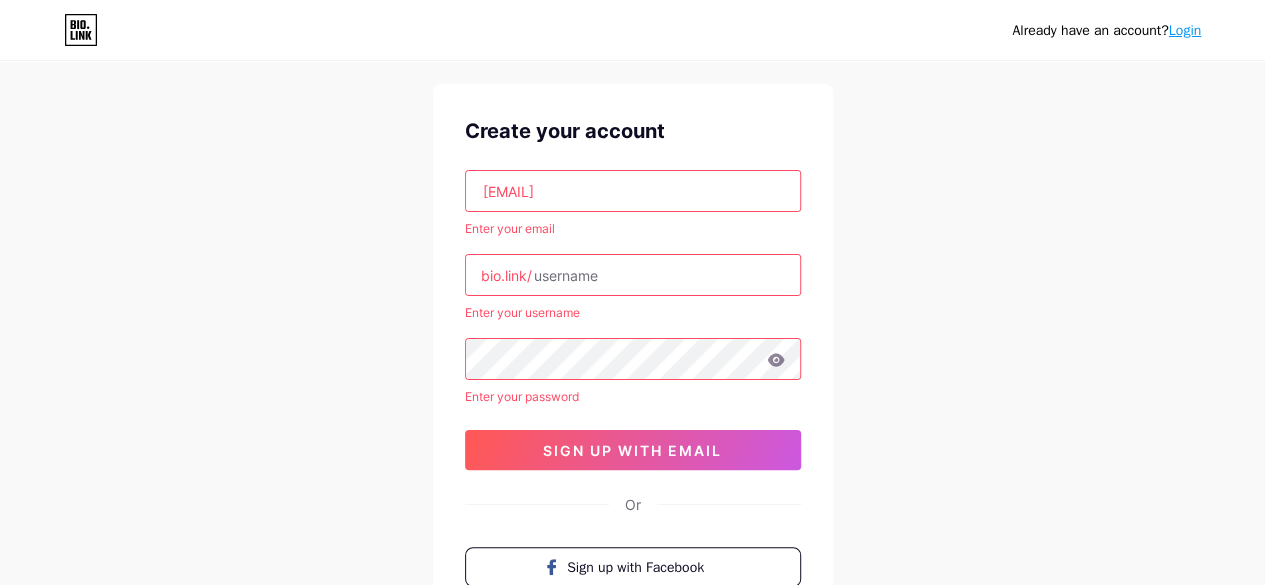 drag, startPoint x: 569, startPoint y: 188, endPoint x: 434, endPoint y: 188, distance: 135 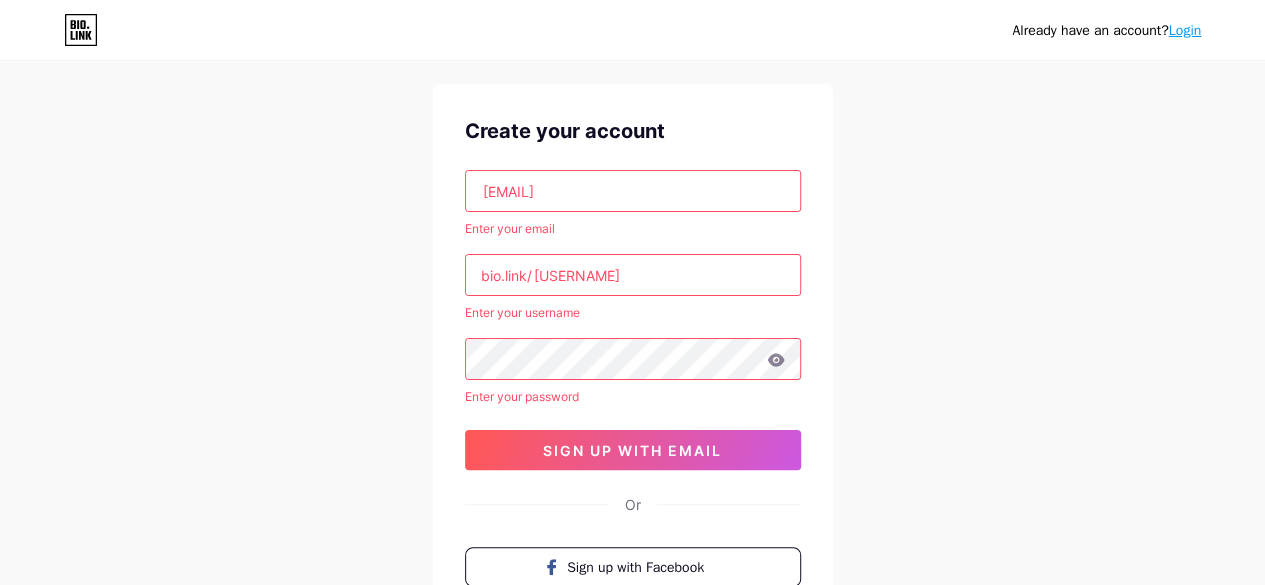 type on "[USERNAME]" 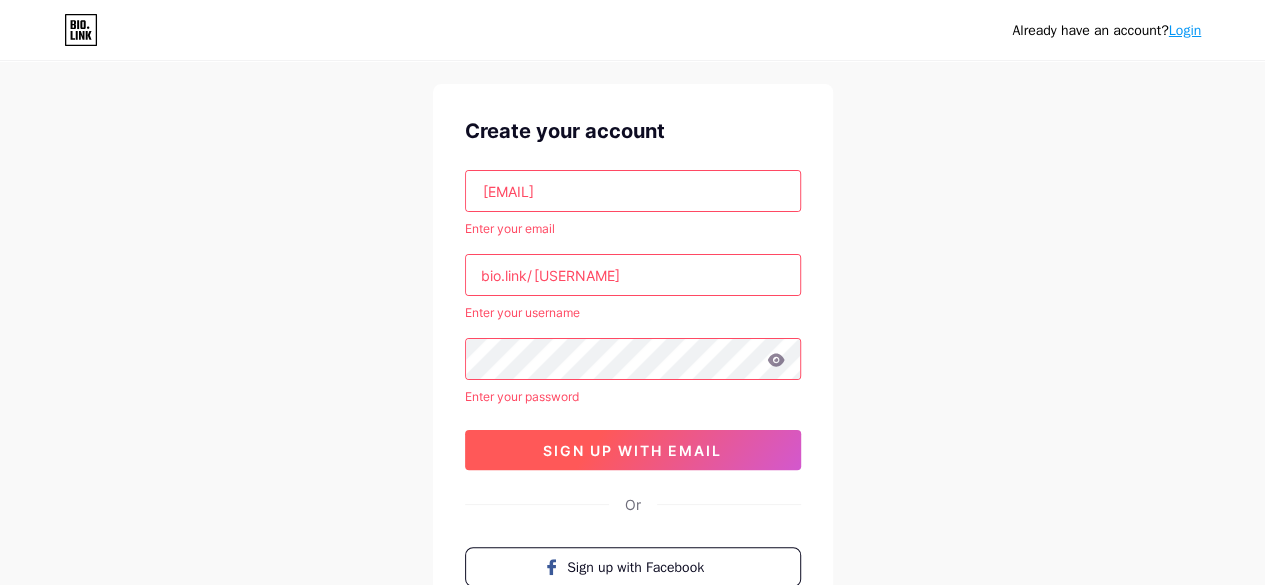 click on "sign up with email" at bounding box center [632, 450] 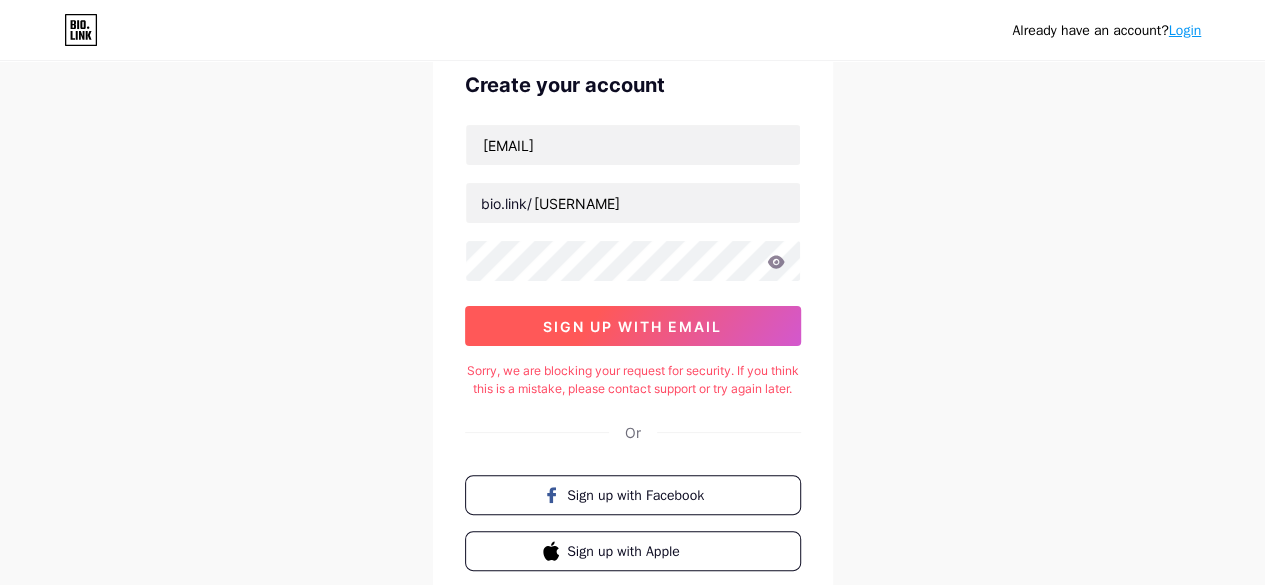 scroll, scrollTop: 48, scrollLeft: 0, axis: vertical 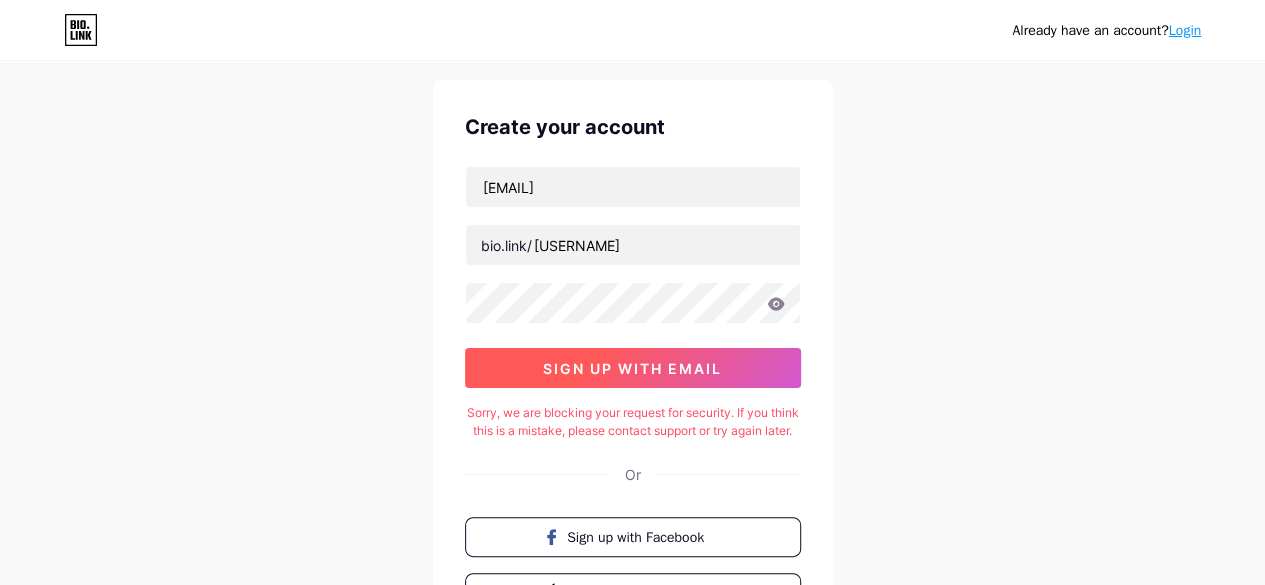 click on "sign up with email" at bounding box center (632, 368) 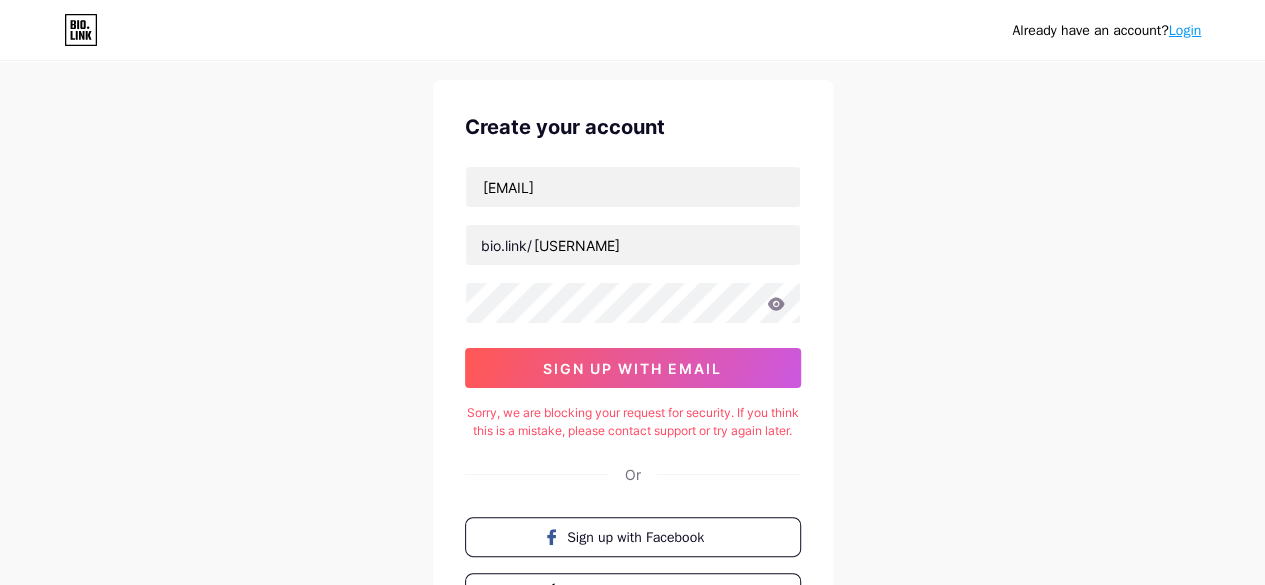 scroll, scrollTop: 0, scrollLeft: 0, axis: both 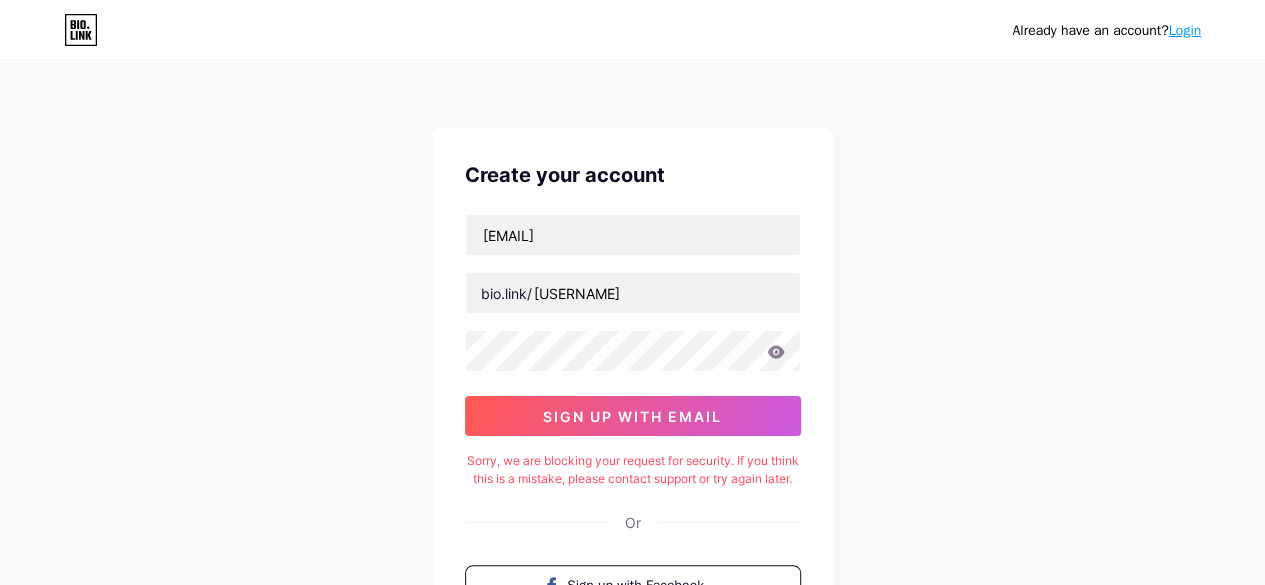 click on "Already have an account?  Login" at bounding box center [632, 30] 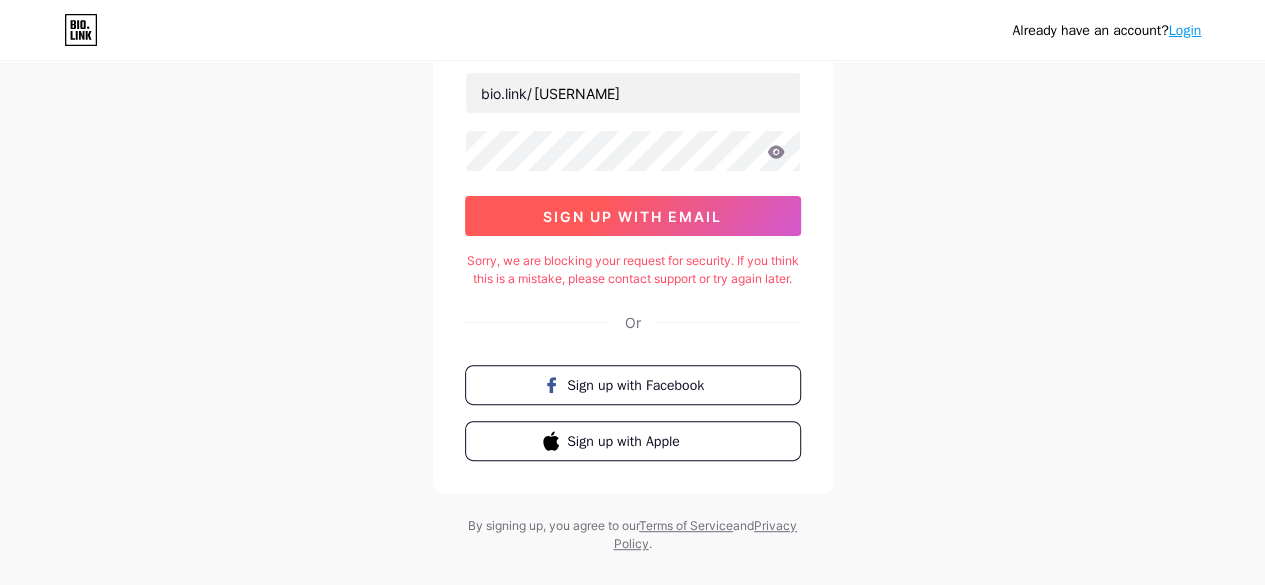 scroll, scrollTop: 0, scrollLeft: 0, axis: both 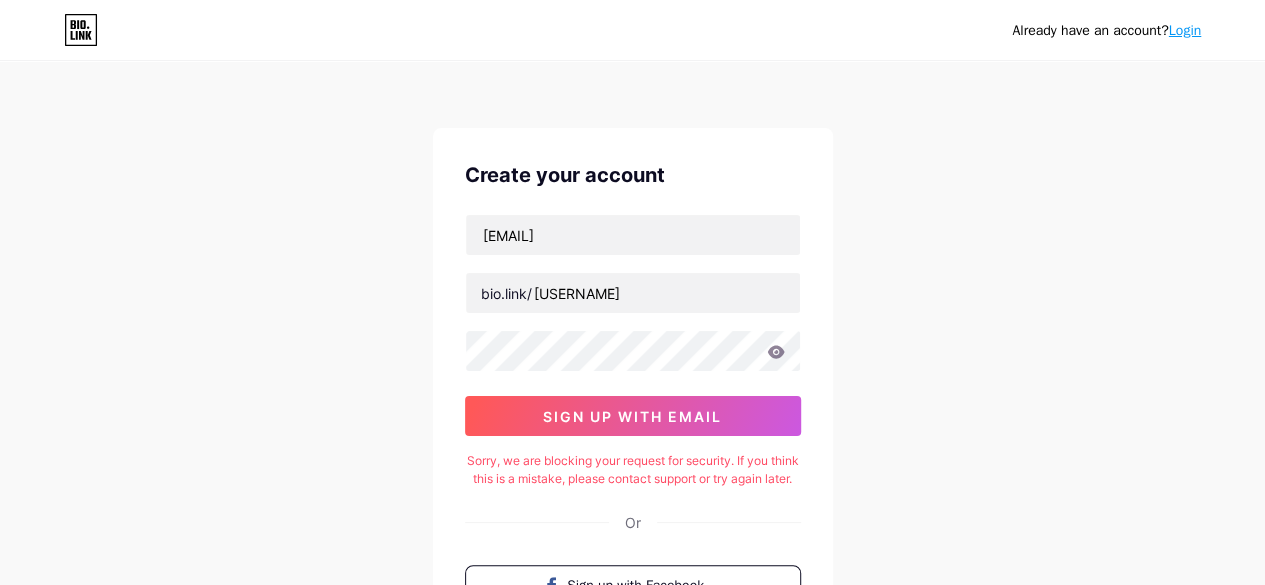 click at bounding box center (73, 35) 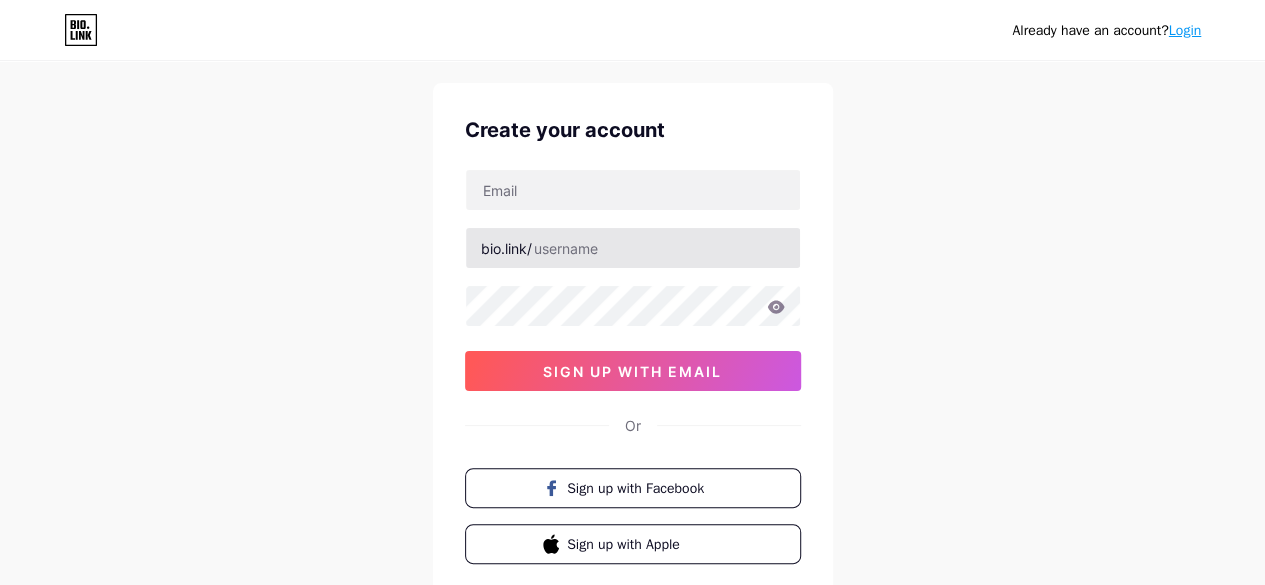 scroll, scrollTop: 44, scrollLeft: 0, axis: vertical 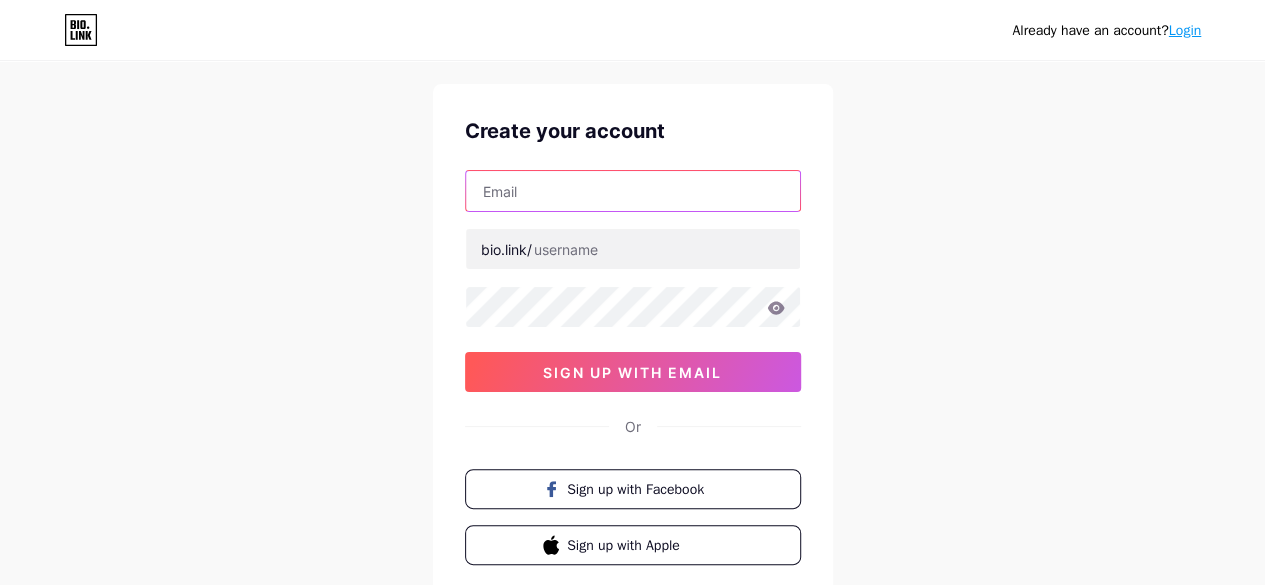 click at bounding box center [633, 191] 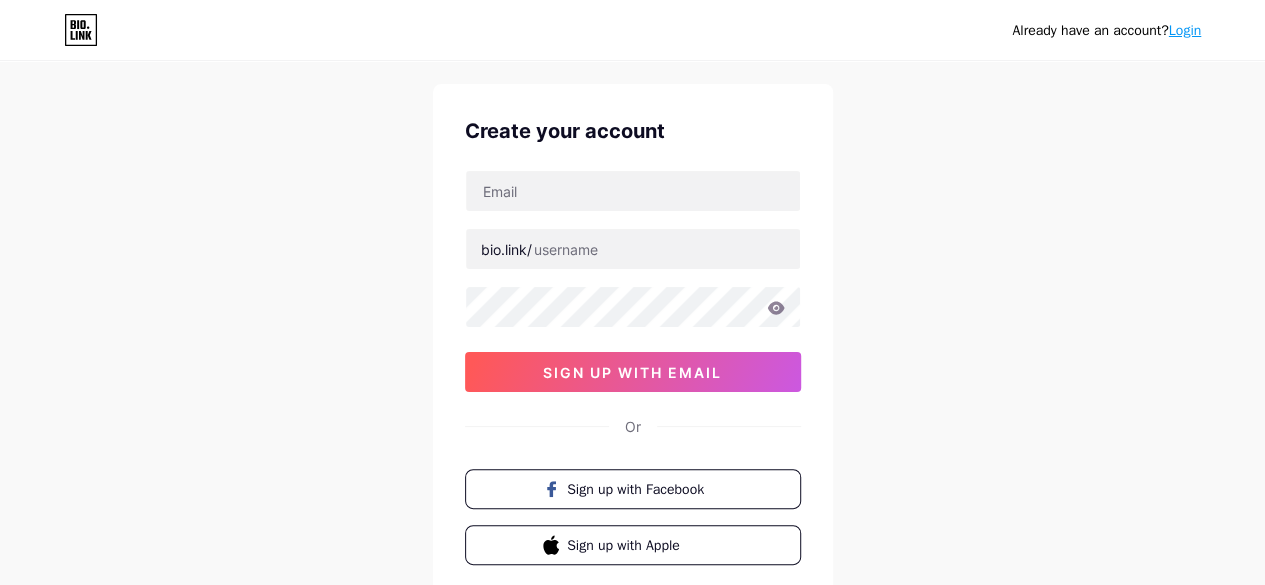 click on "Create your account         bio.link/[TOKEN]                   sign up with email         Or" at bounding box center (633, 340) 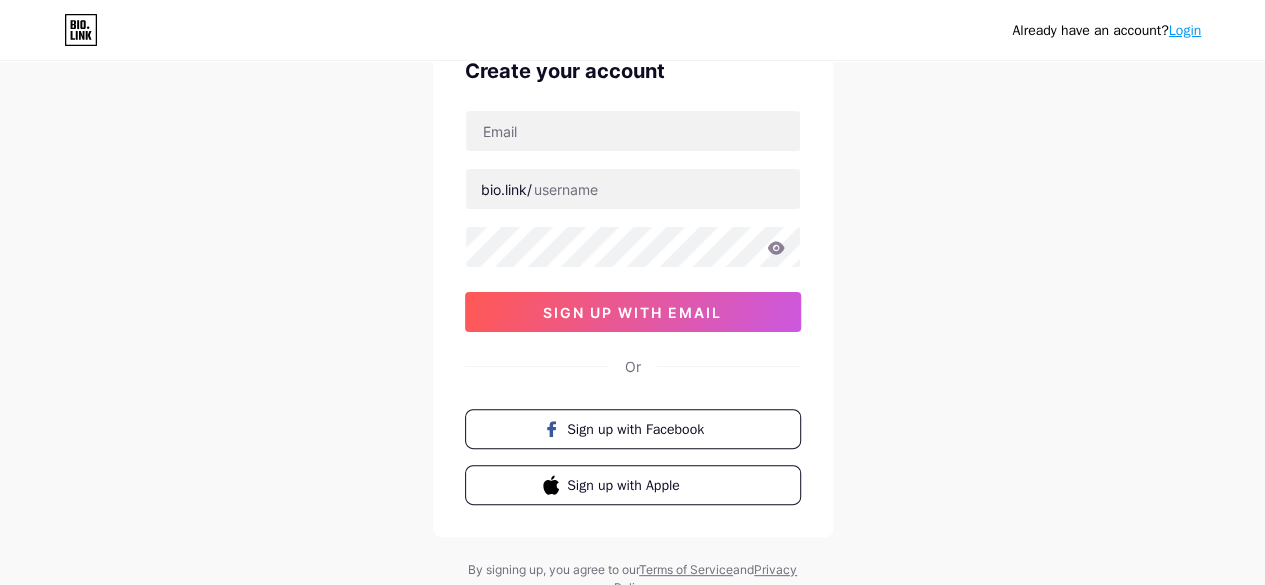 scroll, scrollTop: 178, scrollLeft: 0, axis: vertical 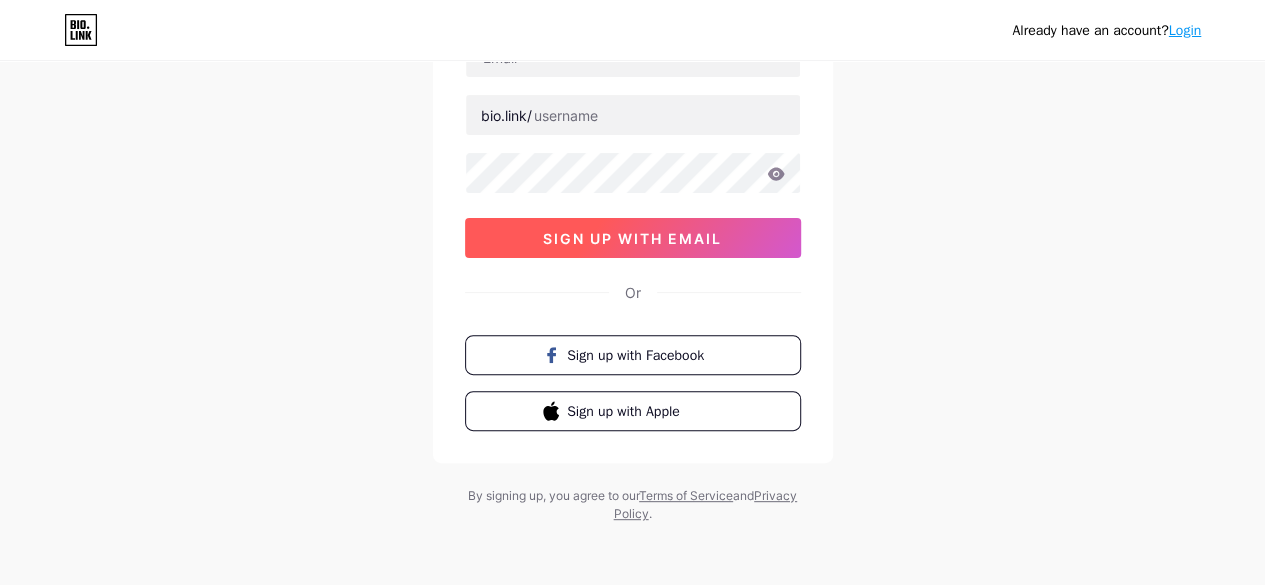 click on "sign up with email" at bounding box center (632, 238) 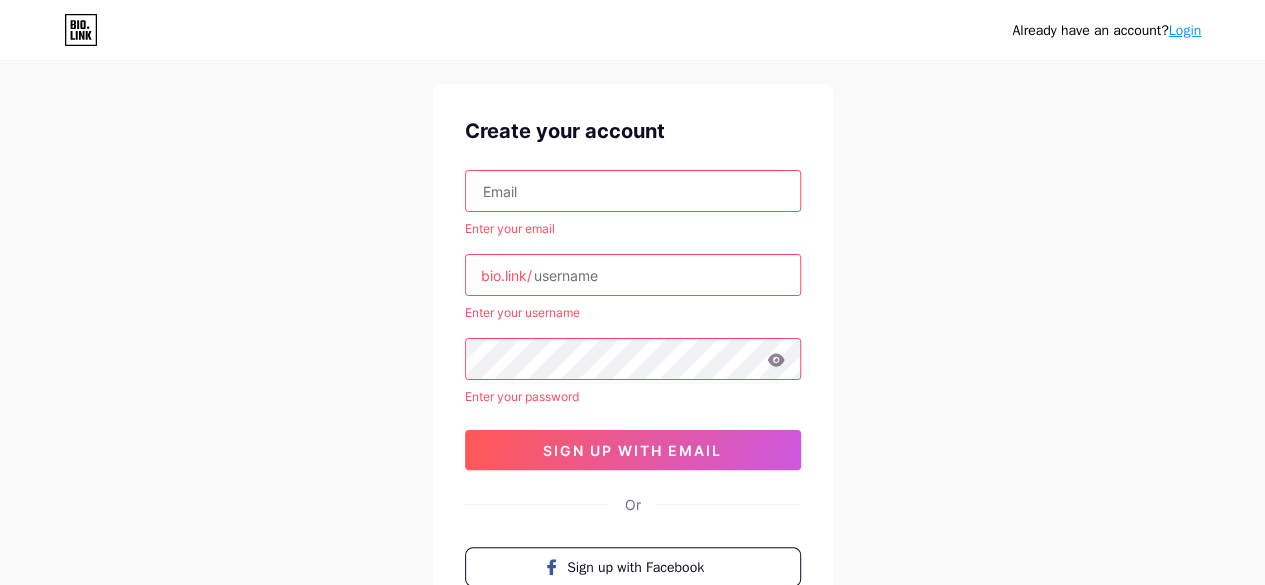 click at bounding box center (81, 30) 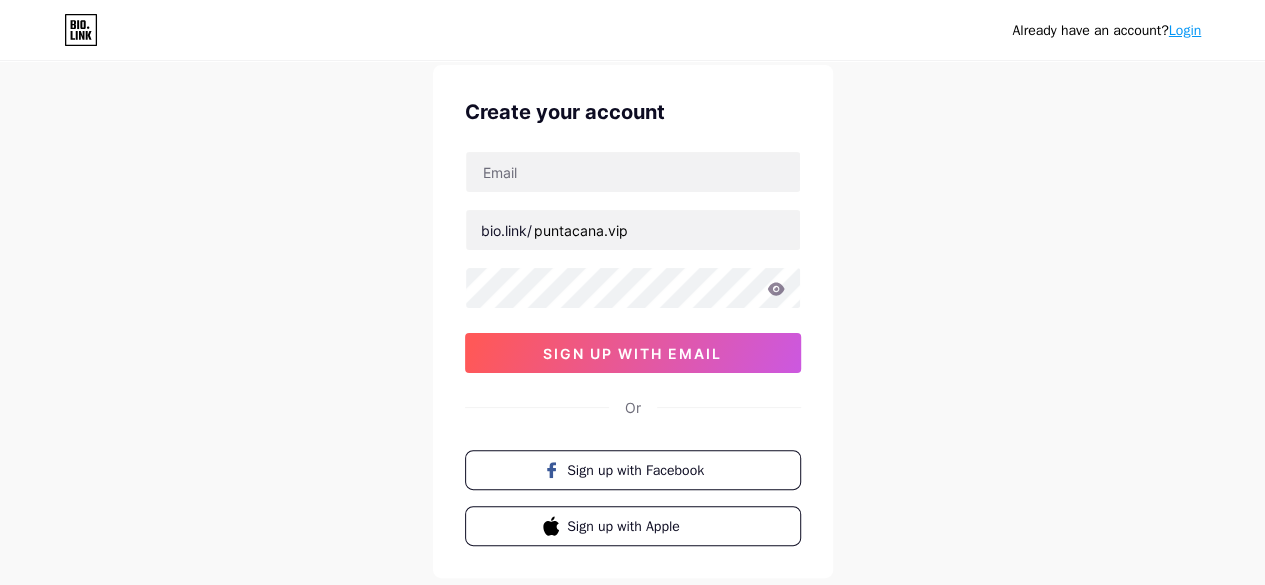 scroll, scrollTop: 66, scrollLeft: 0, axis: vertical 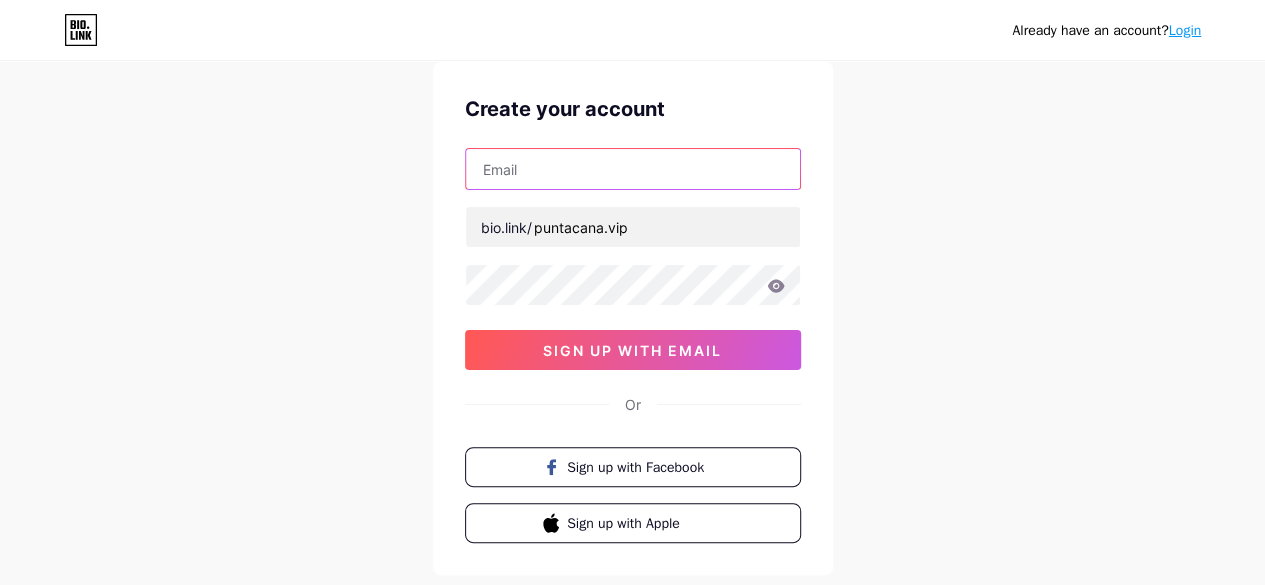 click at bounding box center (633, 169) 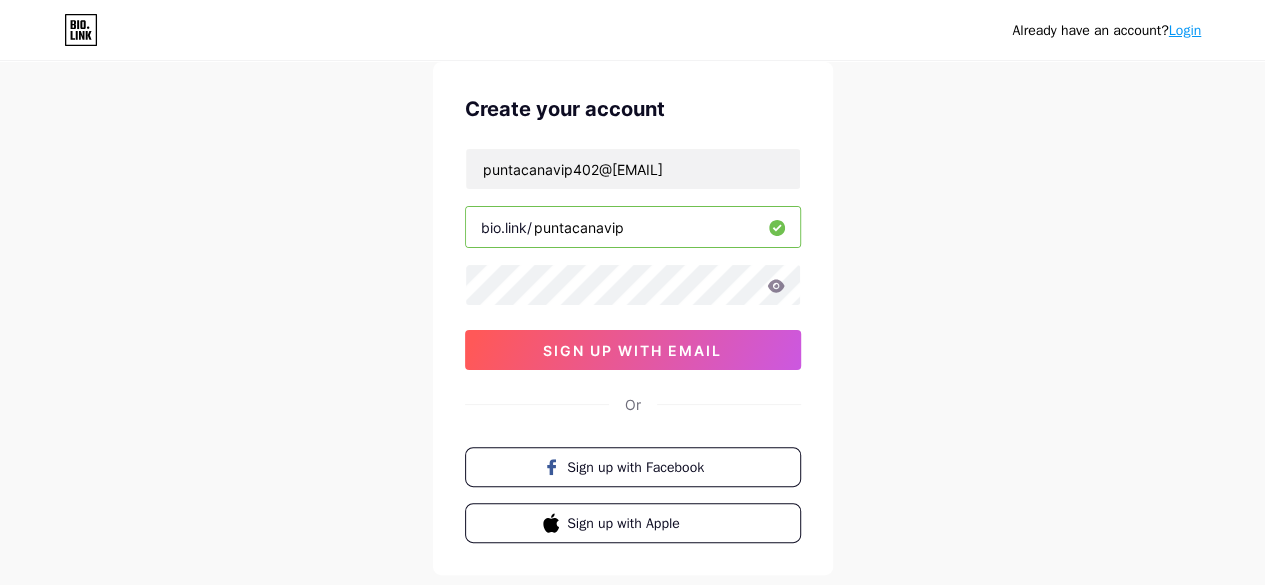 click at bounding box center [0, 0] 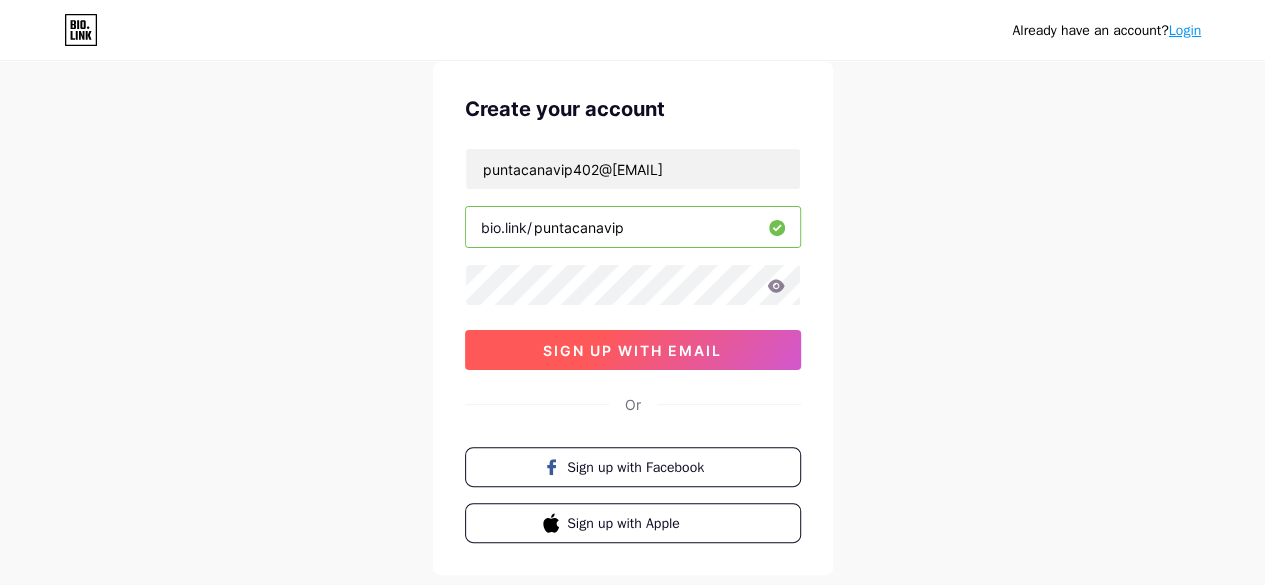click on "sign up with email" at bounding box center [632, 350] 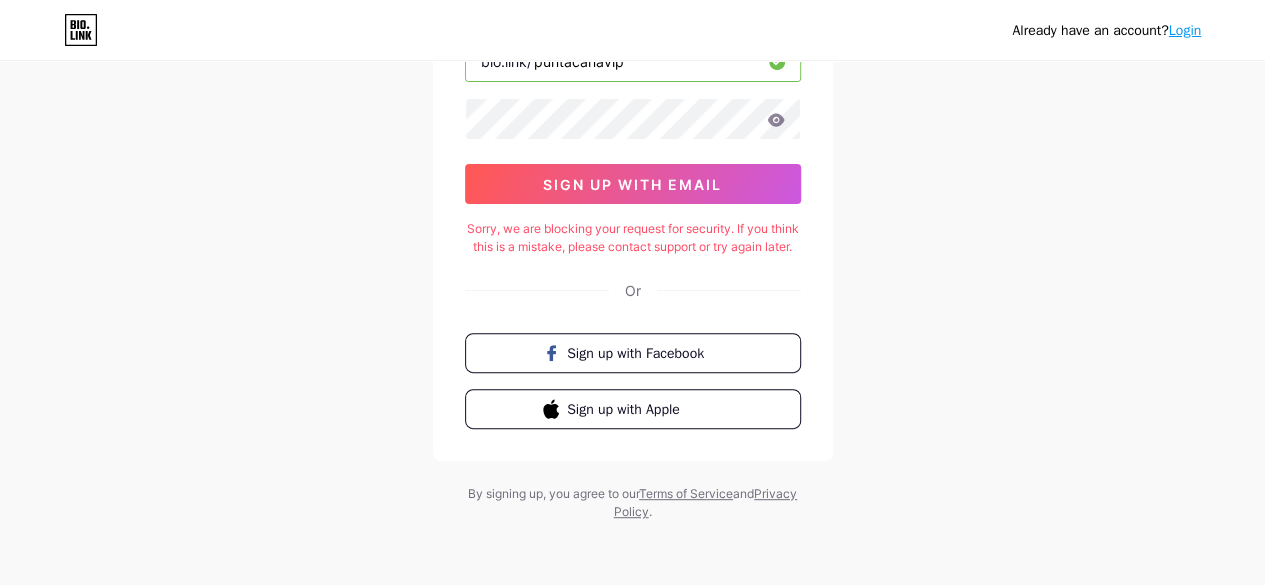 scroll, scrollTop: 48, scrollLeft: 0, axis: vertical 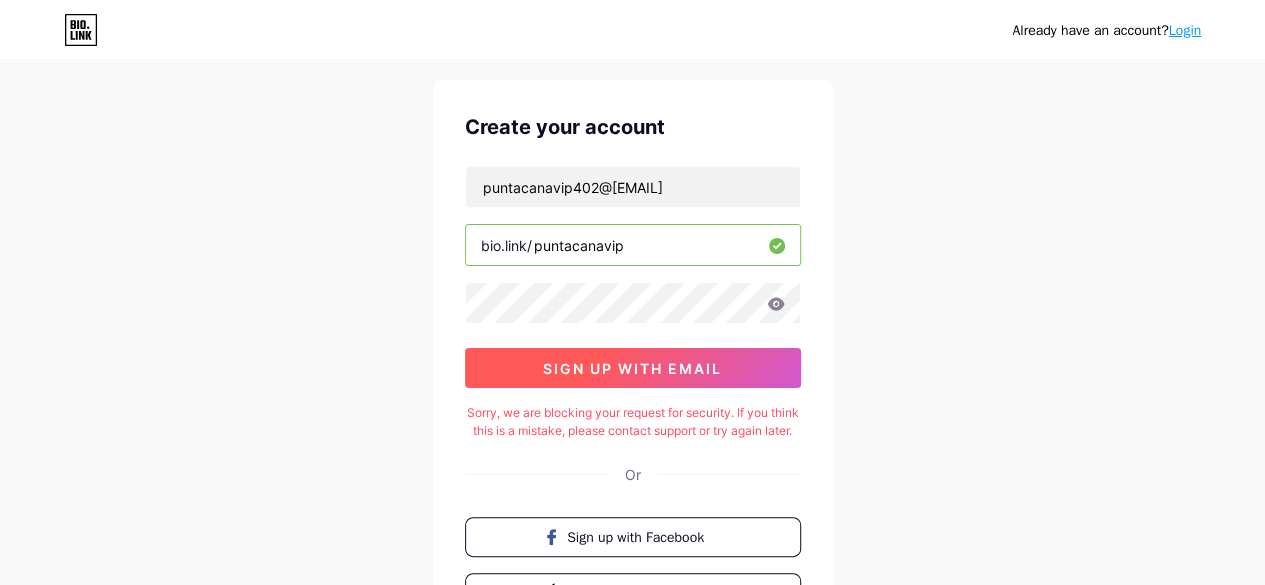 click on "sign up with email" at bounding box center (633, 368) 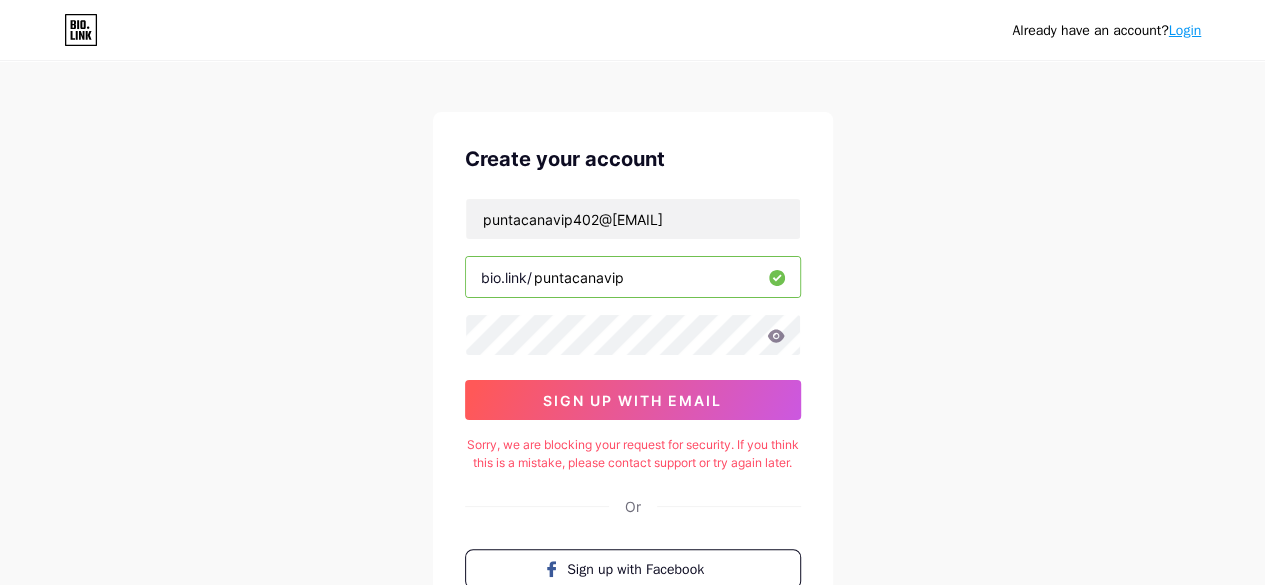 scroll, scrollTop: 0, scrollLeft: 0, axis: both 